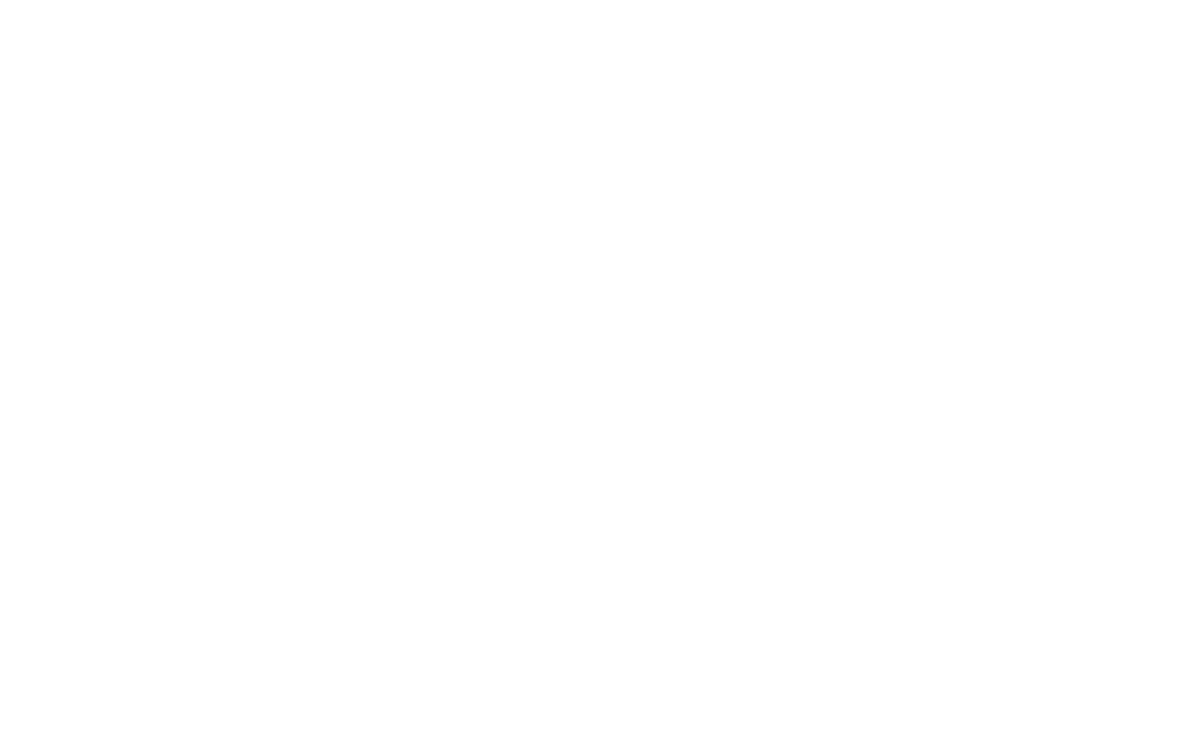 scroll, scrollTop: 19, scrollLeft: 0, axis: vertical 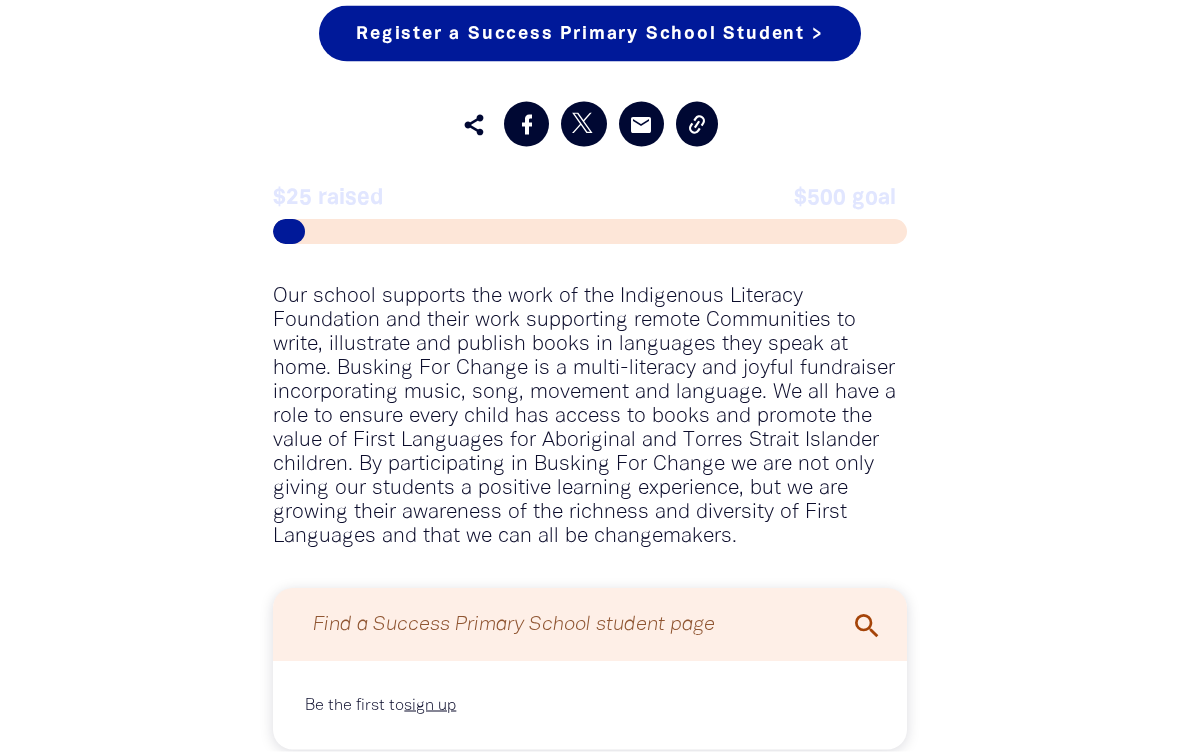 click on "Register a Success Primary School Student > Register as part of this Organisation > Join this Organisation > email $25 raised $500 goal   Our school supports the work of the Indigenous Literacy Foundation and their work supporting remote Communities to write, illustrate and publish books in languages they speak at home. Busking For Change is a multi-literacy and joyful fundraiser incorporating music, song, movement and language. We all have a role to ensure every child has access to books and promote the value of First Languages for Aboriginal and Torres Strait Islander children. By participating in Busking For Change we are not only giving our students a positive learning experience, but we are growing their awareness of the richness and diversity of First Languages and that we can all be changemakers. Find a Success Primary School student page search Be the first to  sign up You are currently on page 1 of 1" at bounding box center (590, 378) 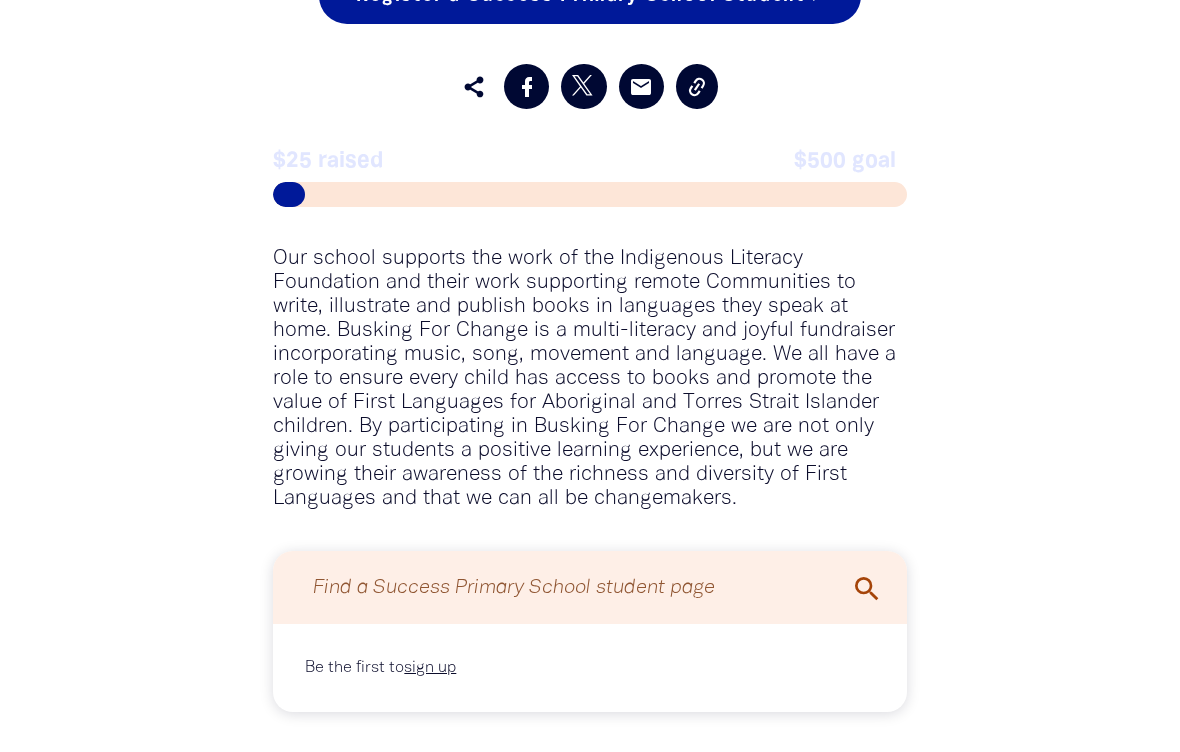 scroll, scrollTop: 1136, scrollLeft: 0, axis: vertical 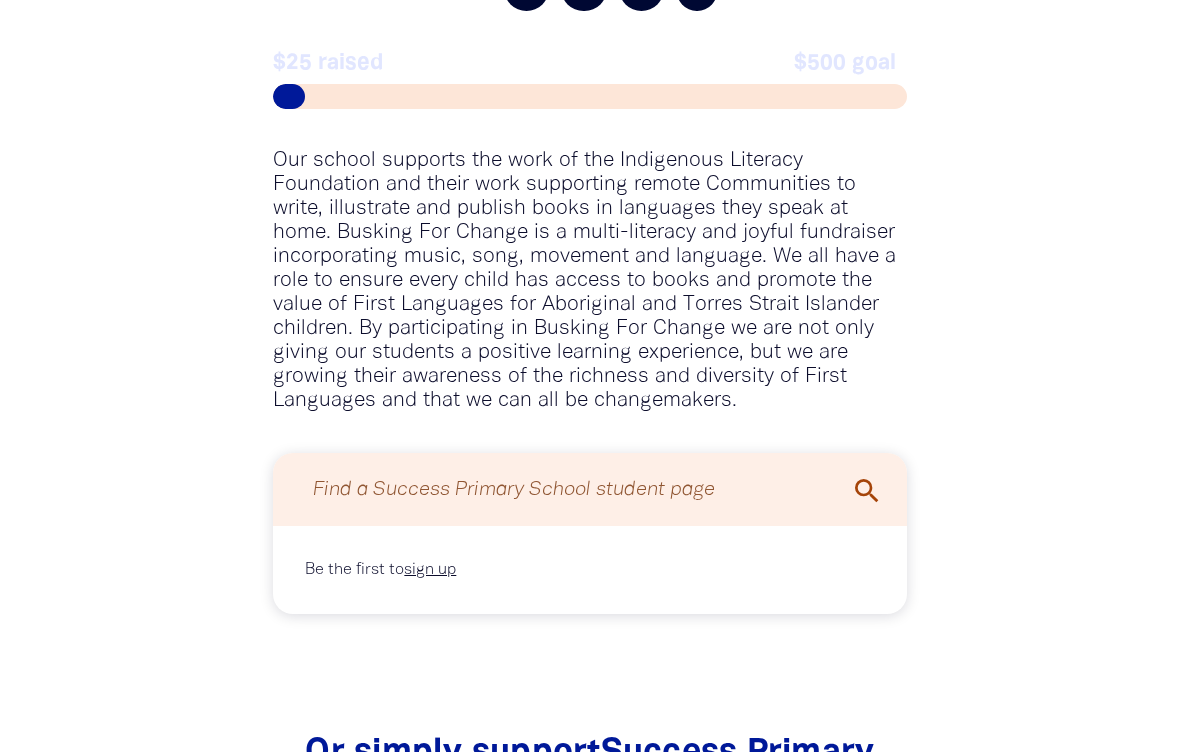 click on "Be the first to  sign up You are currently on page 1 of 1" at bounding box center [589, 570] 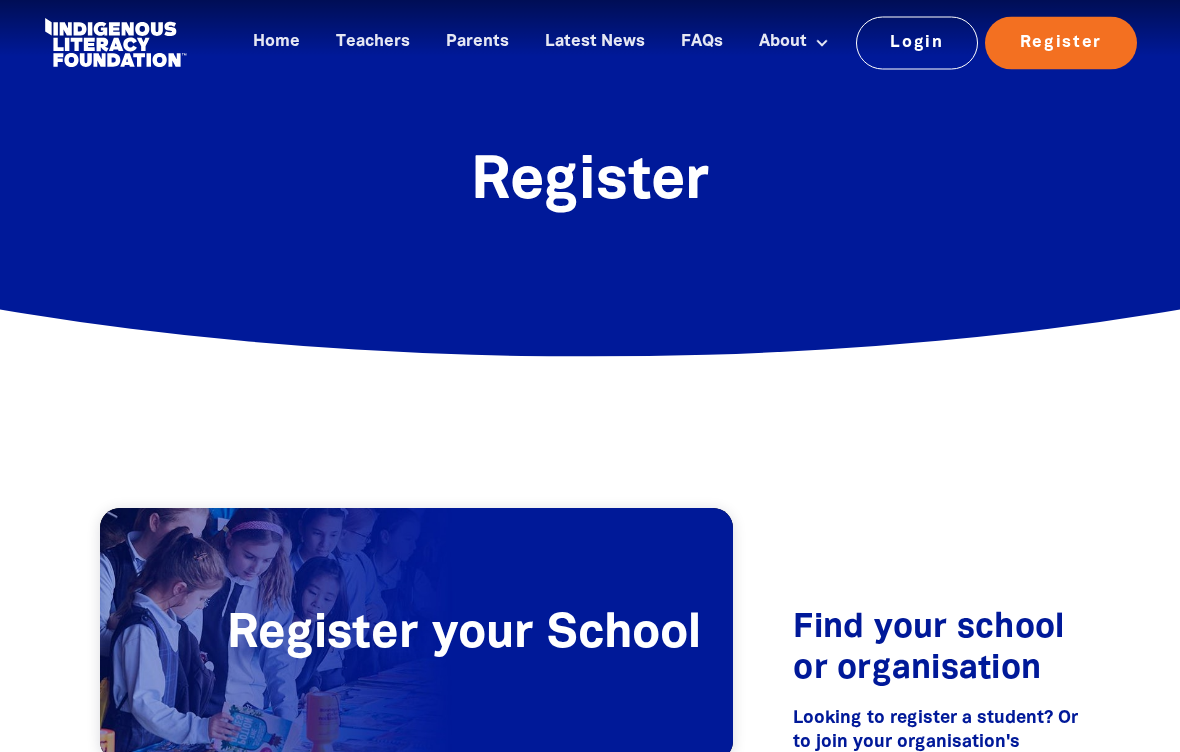 scroll, scrollTop: 0, scrollLeft: 0, axis: both 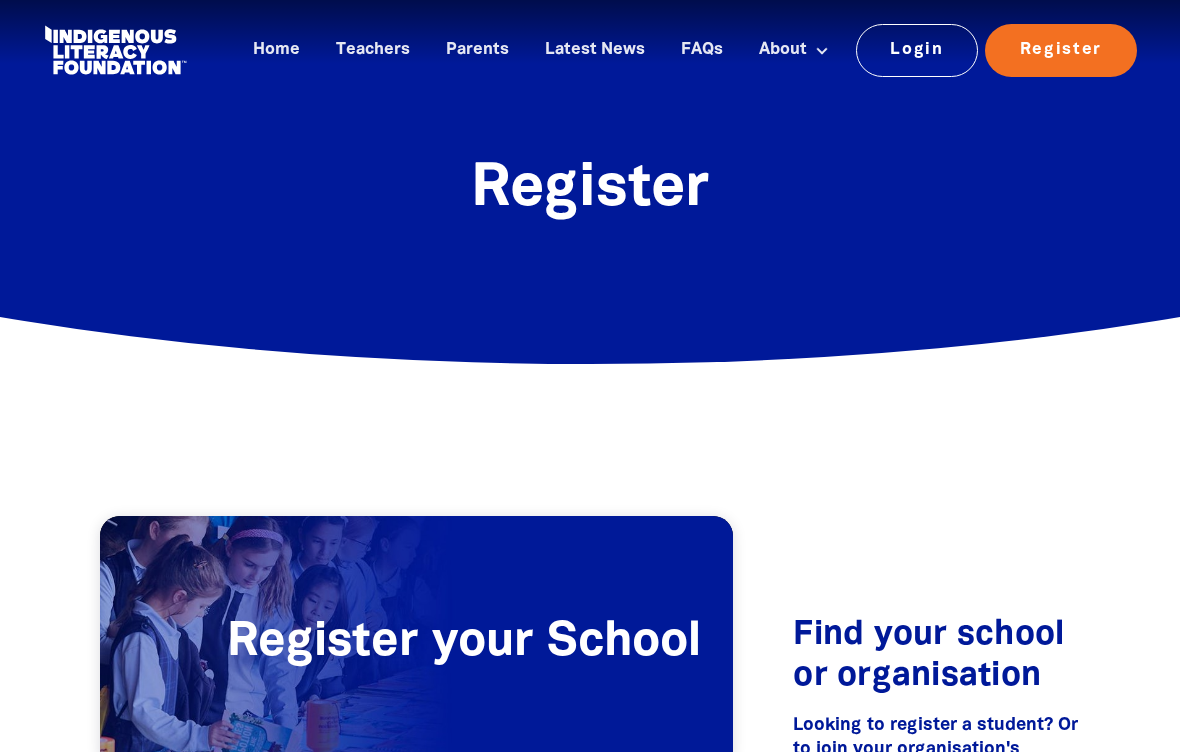 click on "Parents" at bounding box center (477, 50) 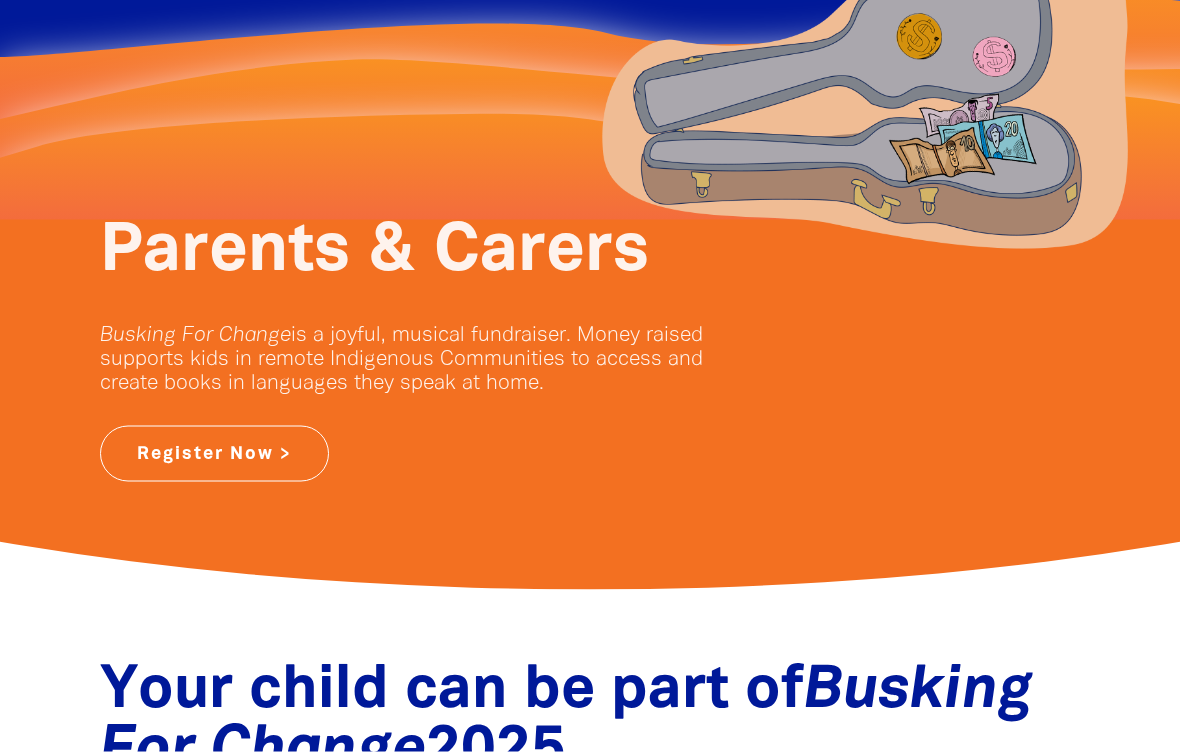 scroll, scrollTop: 178, scrollLeft: 0, axis: vertical 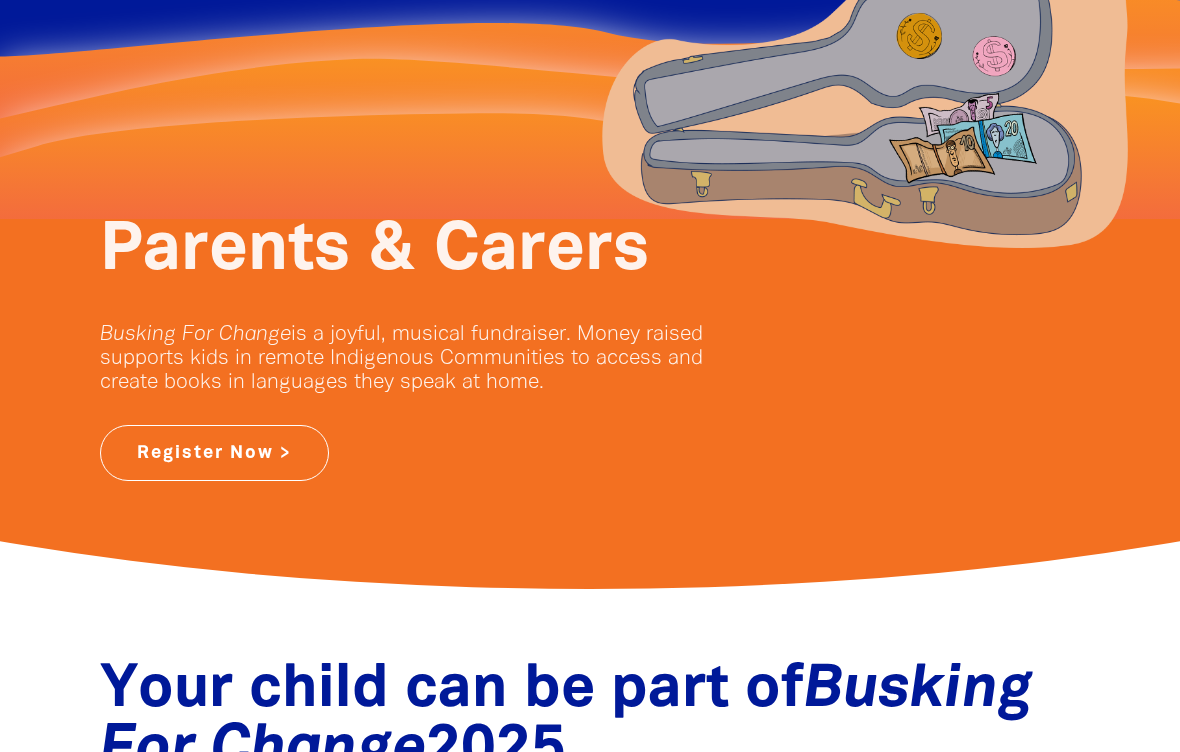 click on "Register Now >" at bounding box center [214, 453] 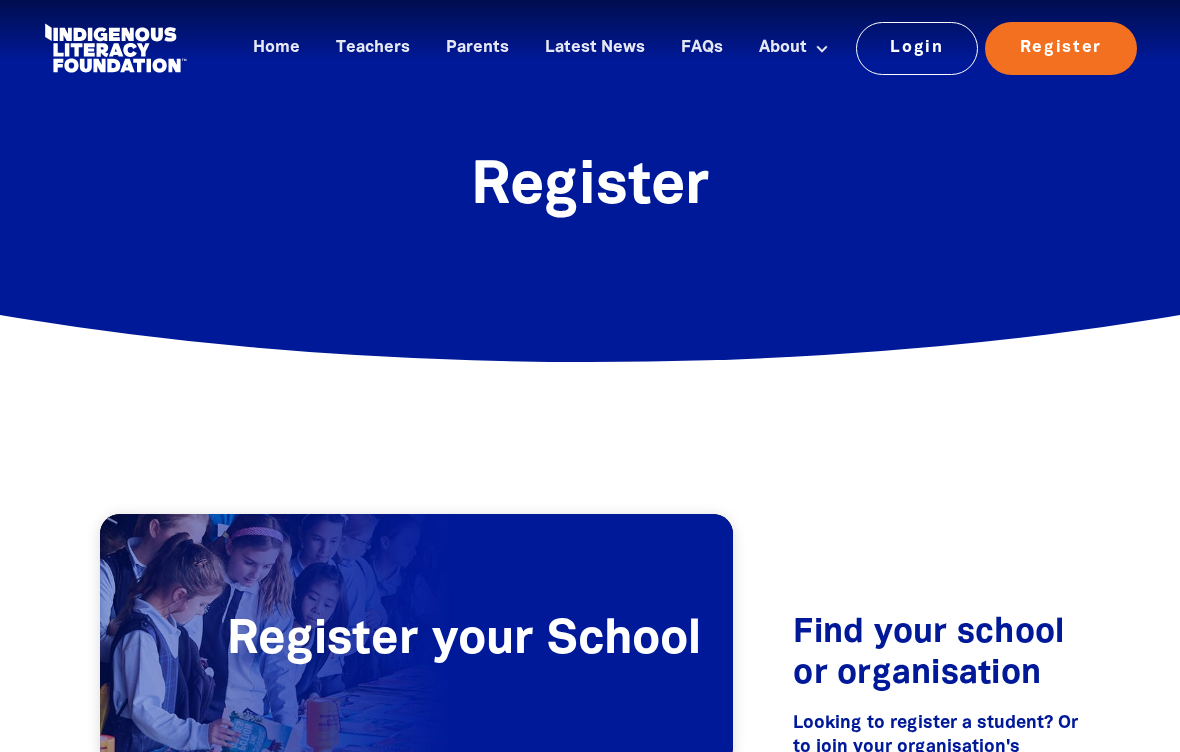 scroll, scrollTop: 0, scrollLeft: 0, axis: both 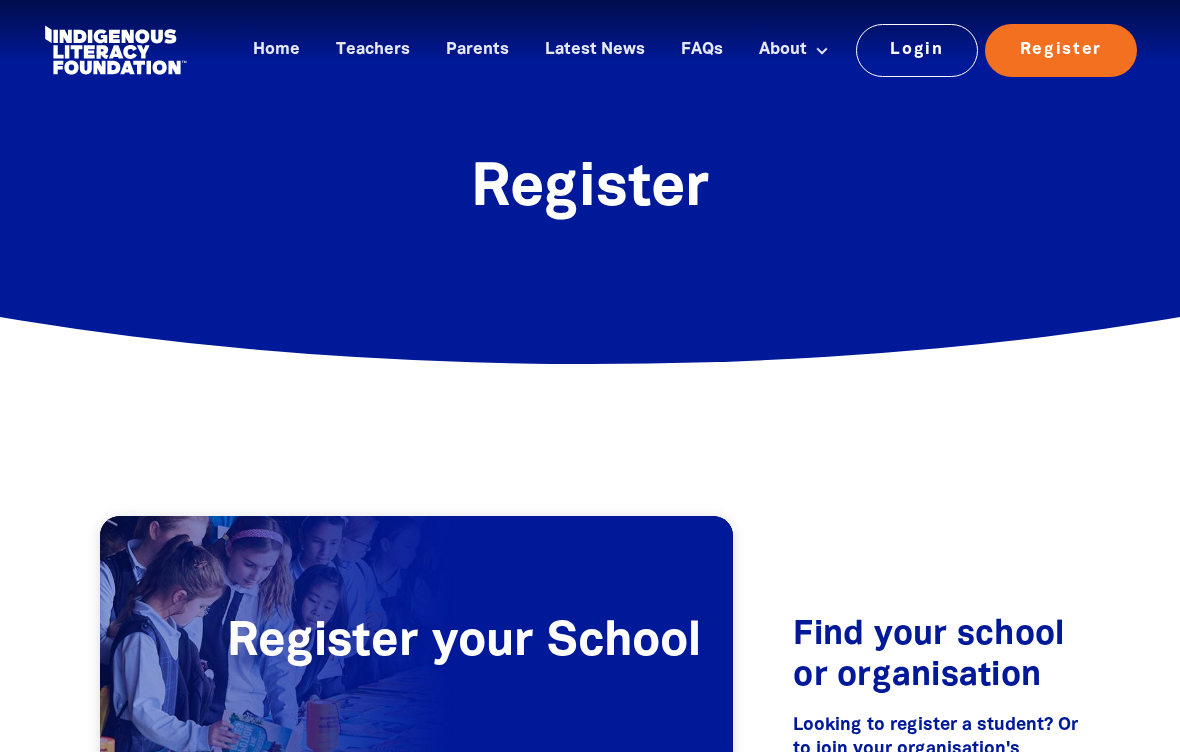 click on "Register" at bounding box center (1061, 50) 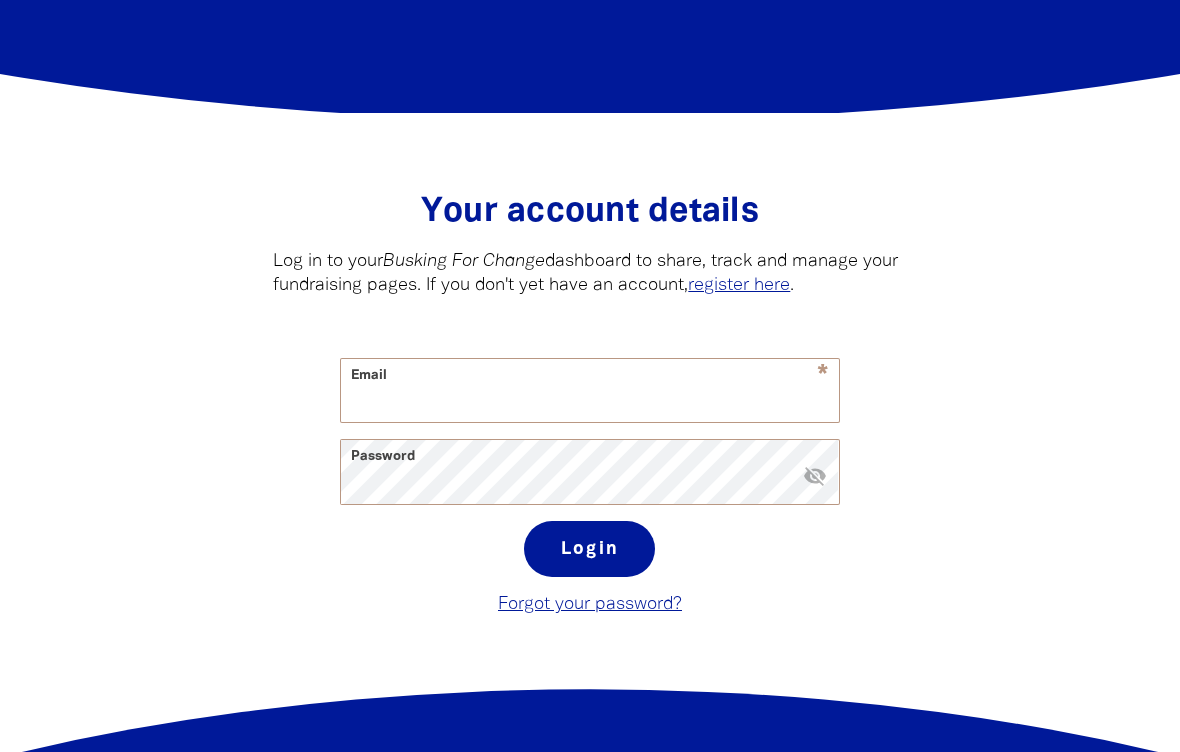 scroll, scrollTop: 239, scrollLeft: 0, axis: vertical 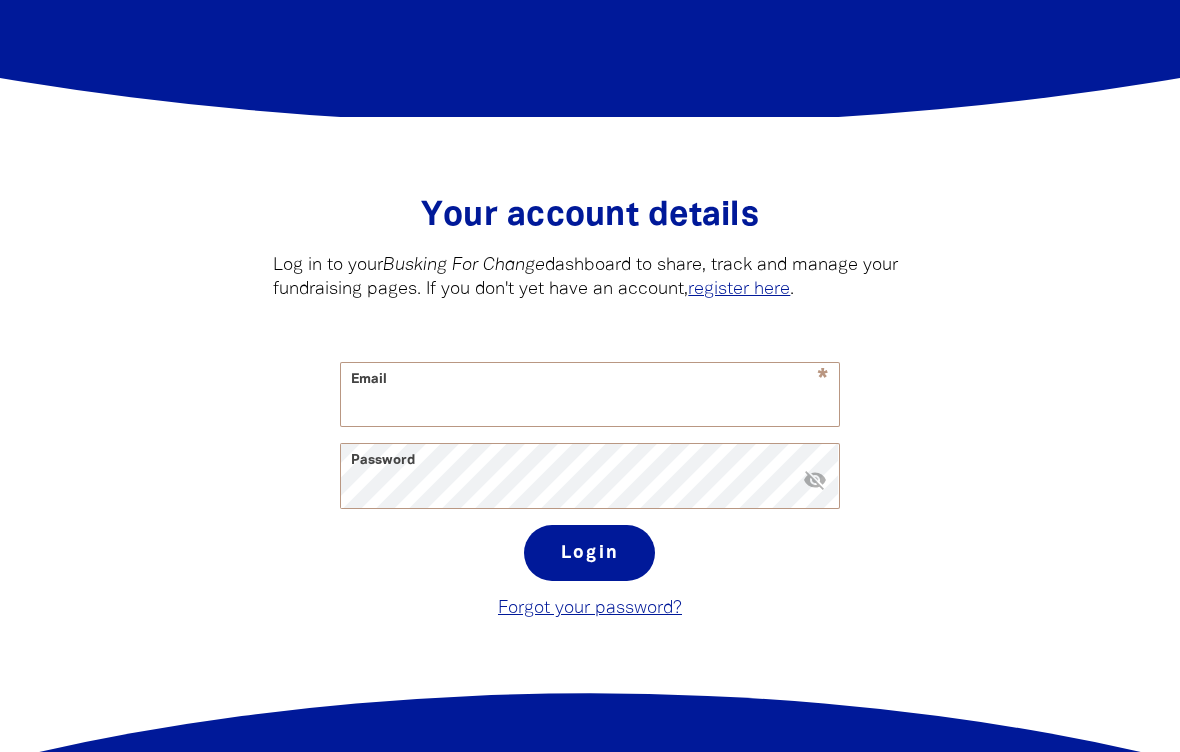 click on "Not sure what you want to do, or have questions?  We're here to help. Frequently Asked Questions Contact Us" at bounding box center [590, 960] 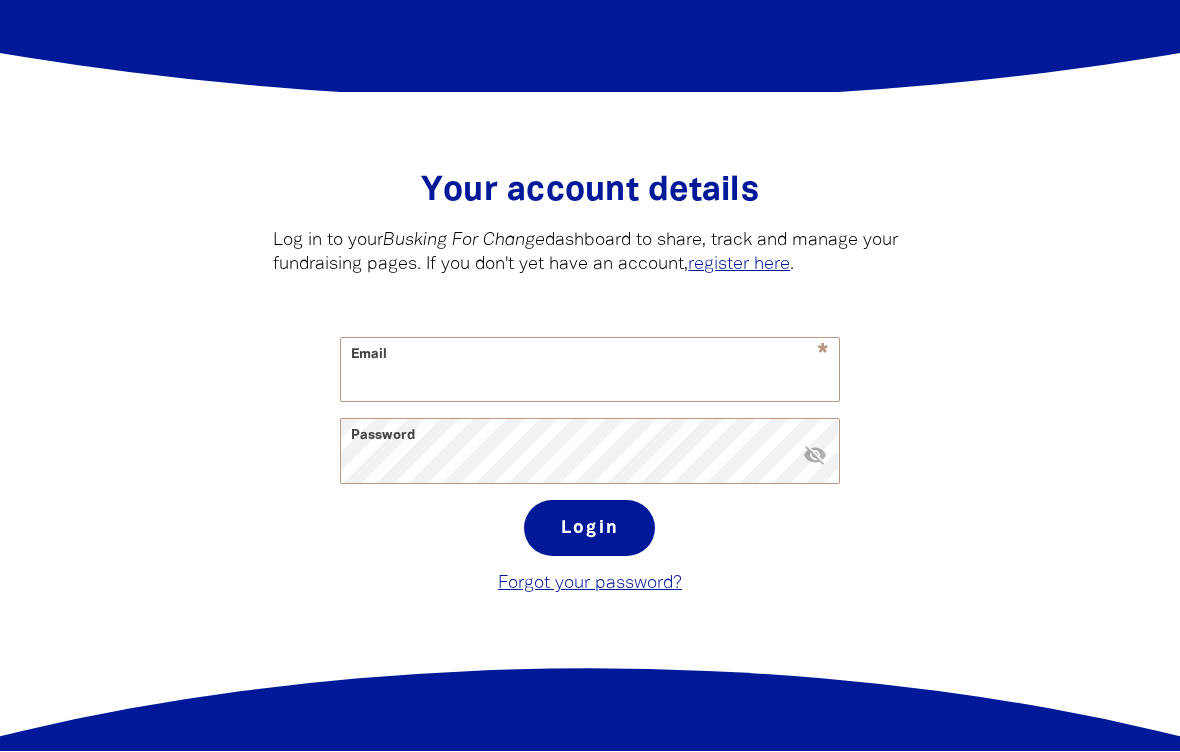 scroll, scrollTop: 264, scrollLeft: 0, axis: vertical 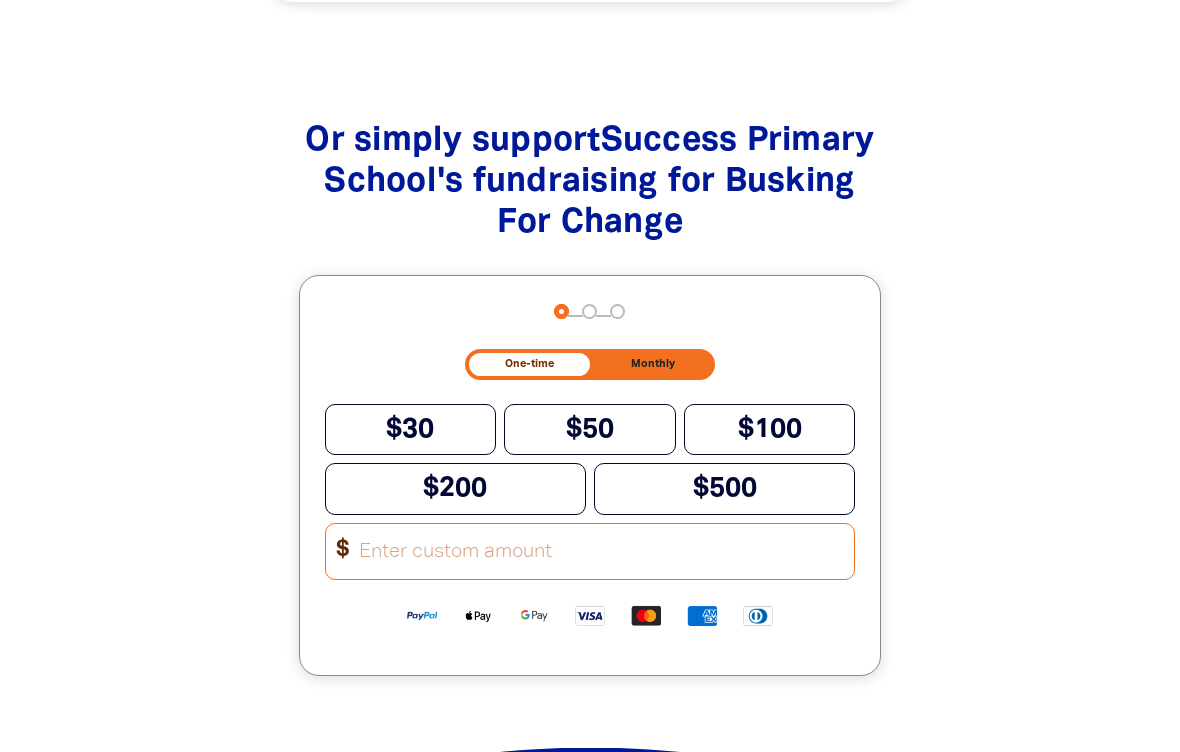 click on "Other Amount" at bounding box center (600, 551) 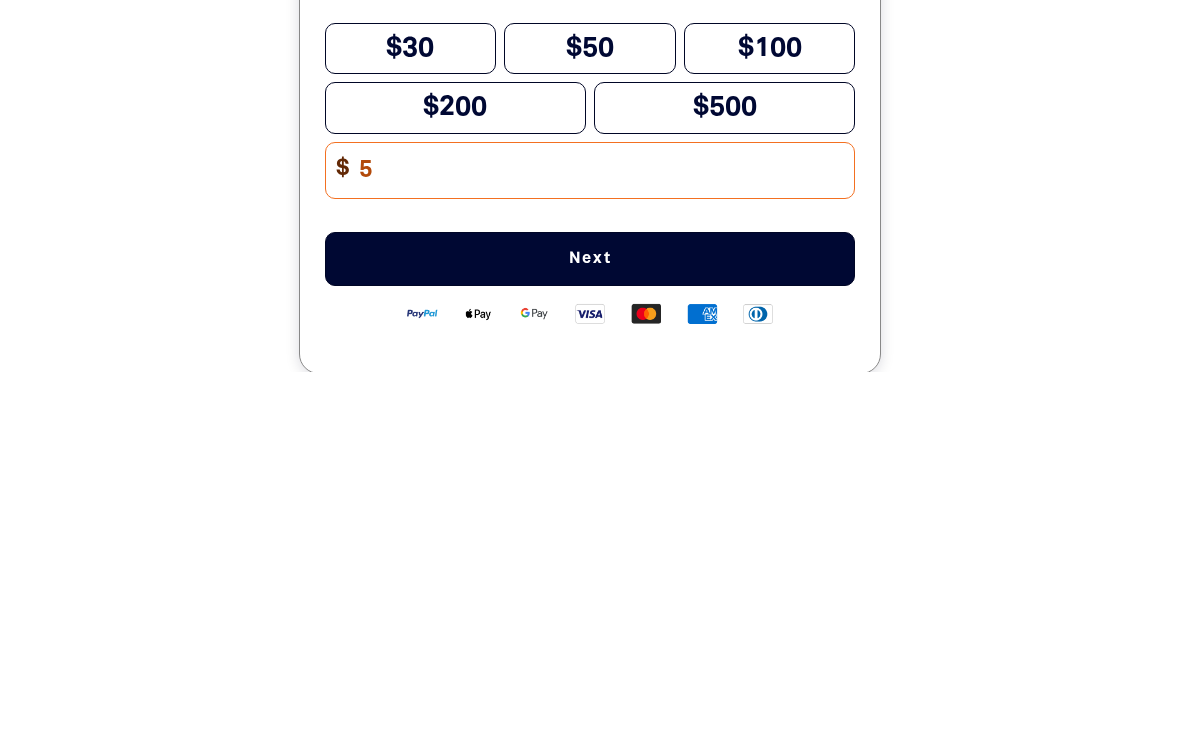 type on "5" 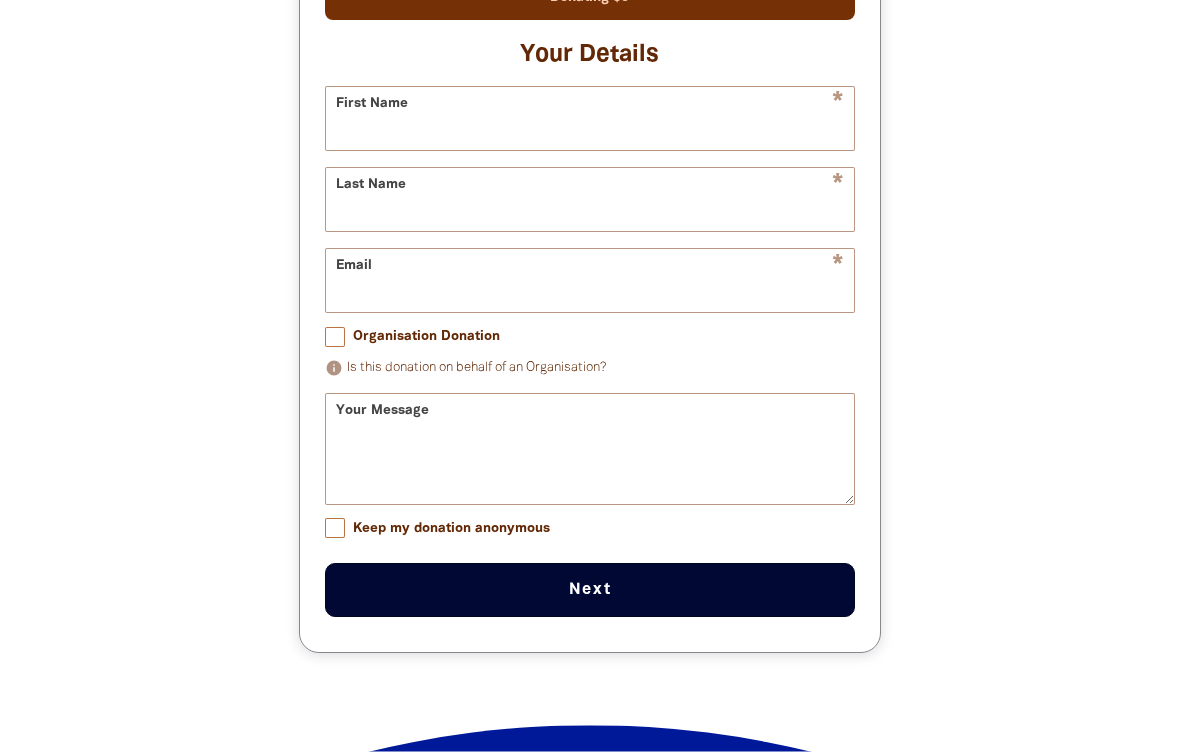 scroll, scrollTop: 2182, scrollLeft: 0, axis: vertical 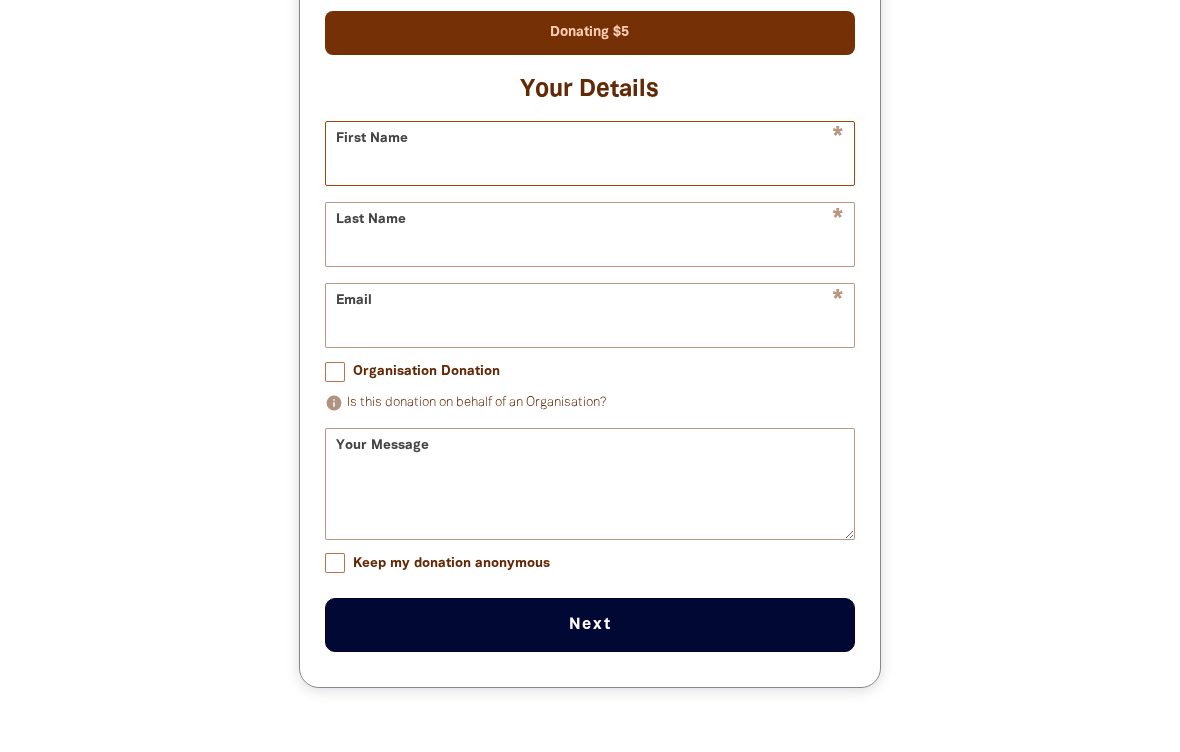 click on "First Name" at bounding box center (590, 153) 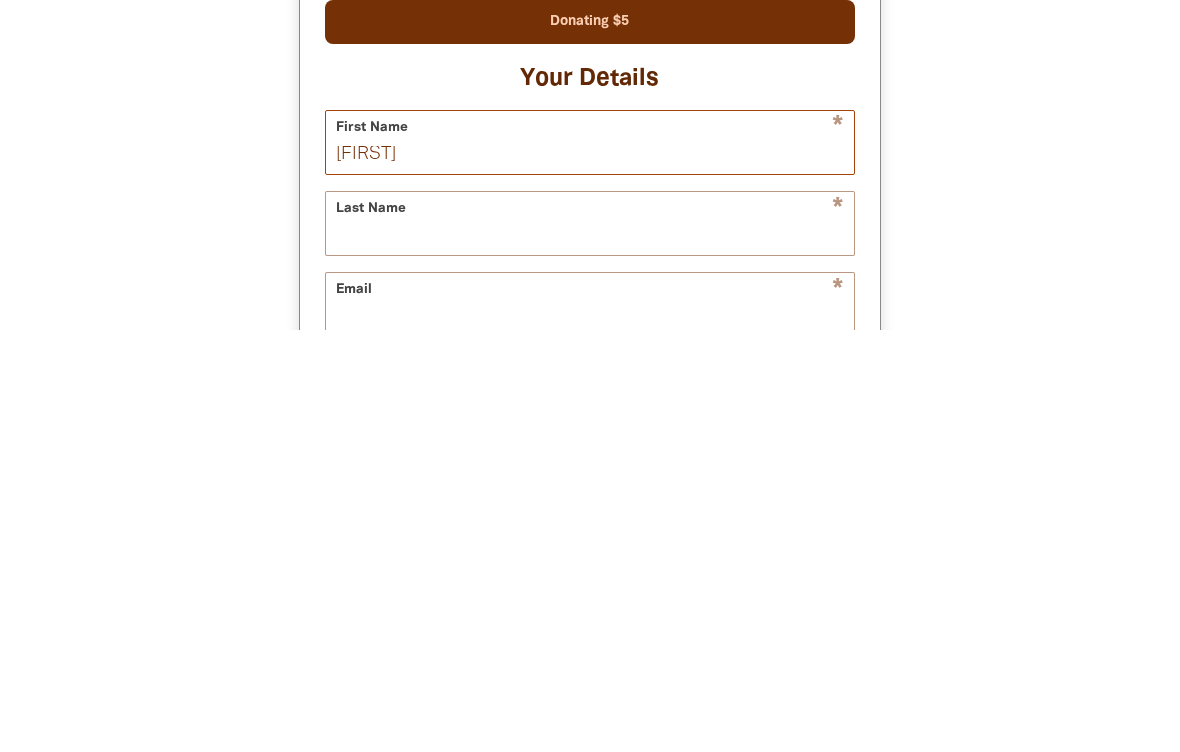 scroll, scrollTop: 1795, scrollLeft: 0, axis: vertical 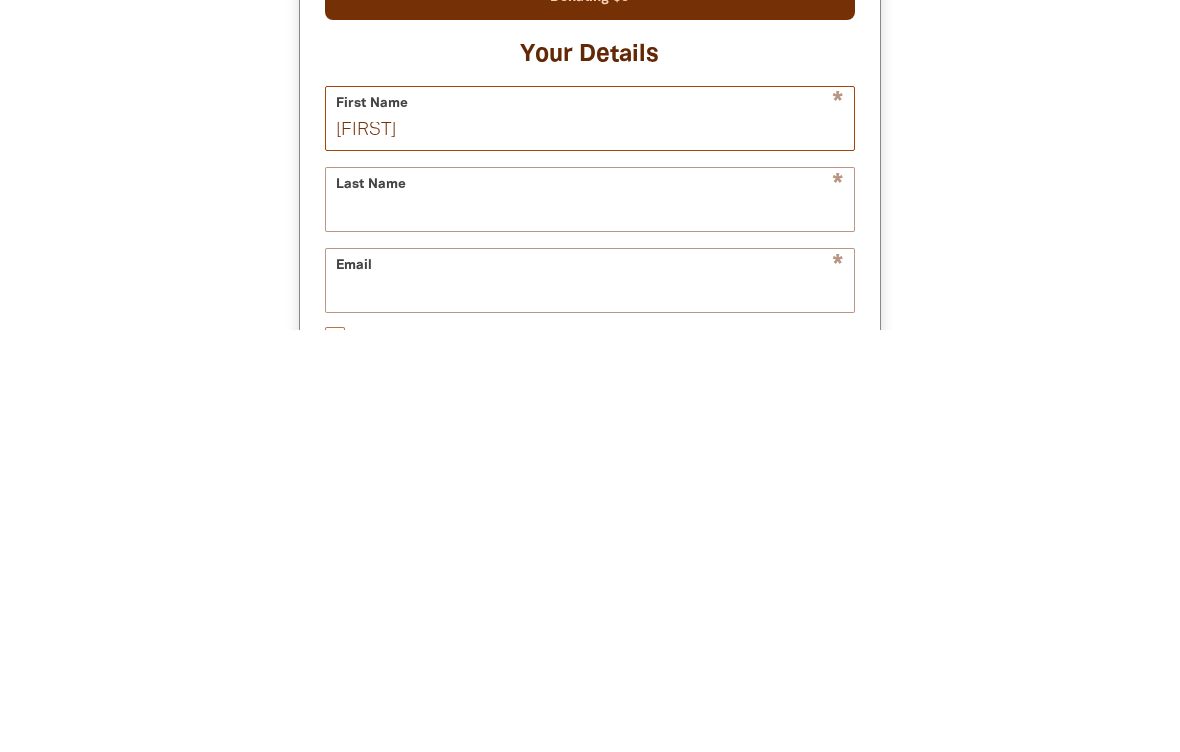type on "Zan-Ray" 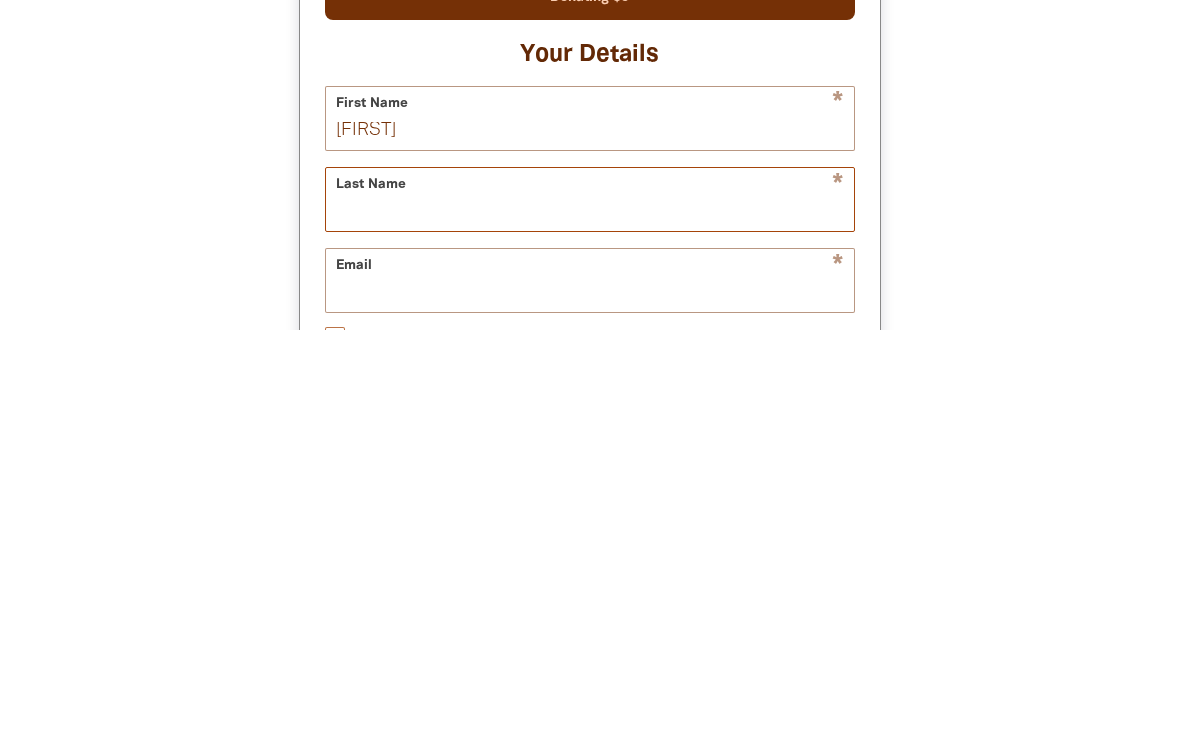 click on "Last Name" at bounding box center (590, 621) 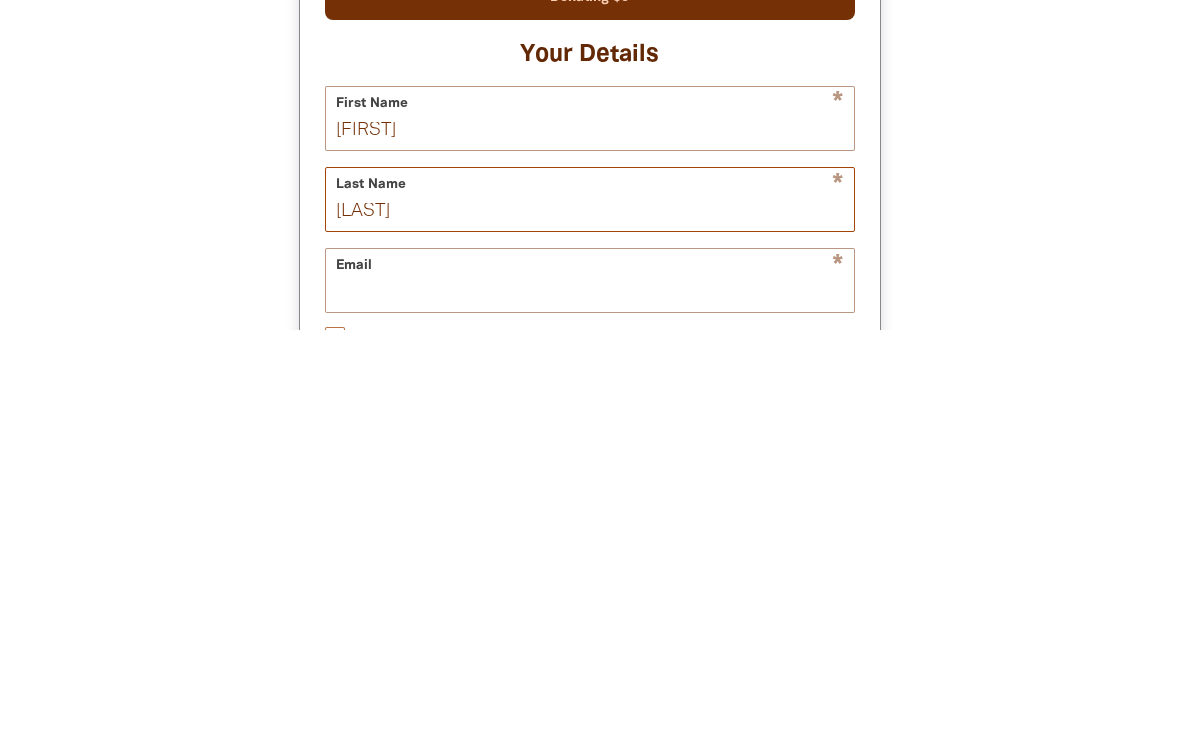 type on "Moore" 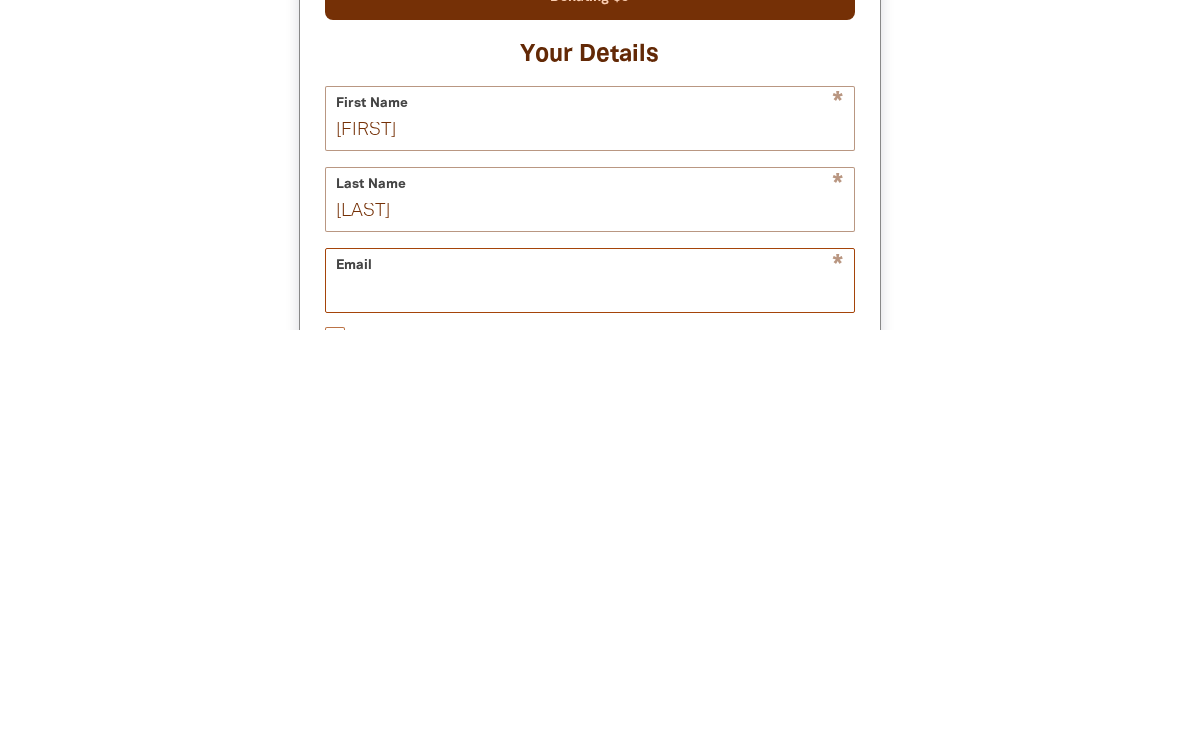 click on "Email" at bounding box center [590, 702] 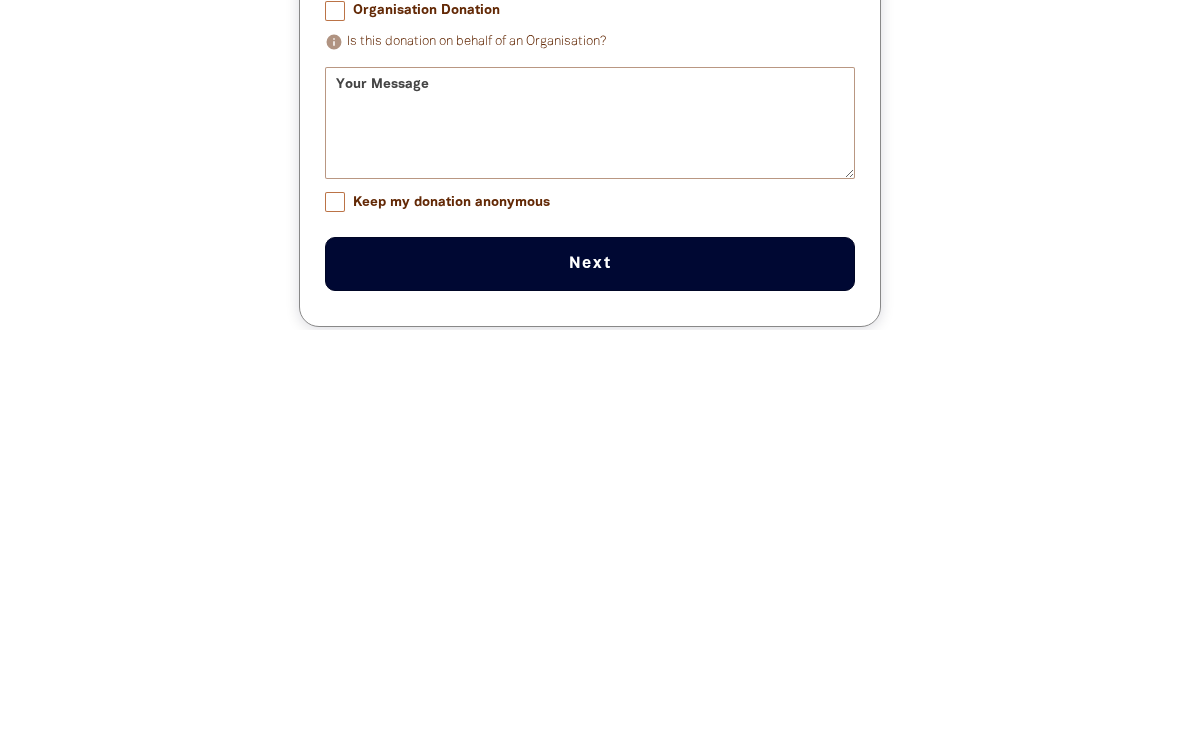 scroll, scrollTop: 2122, scrollLeft: 0, axis: vertical 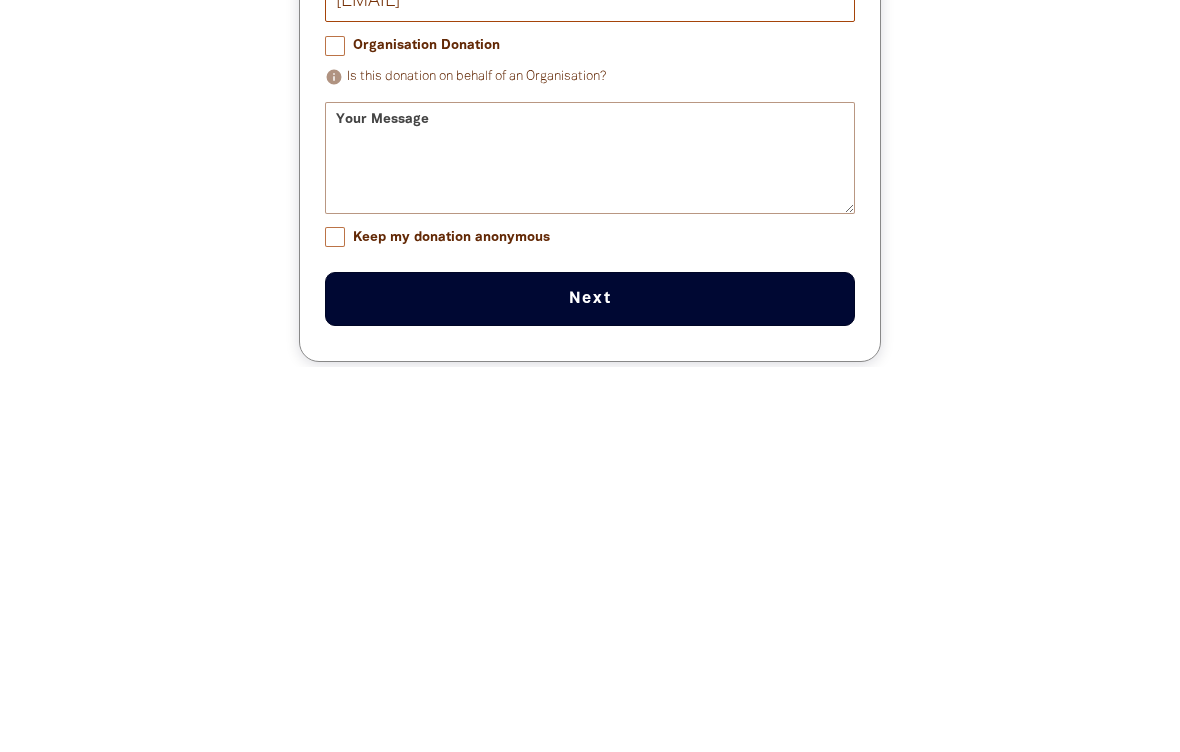 type on "Brooke@erinatoutlook.com" 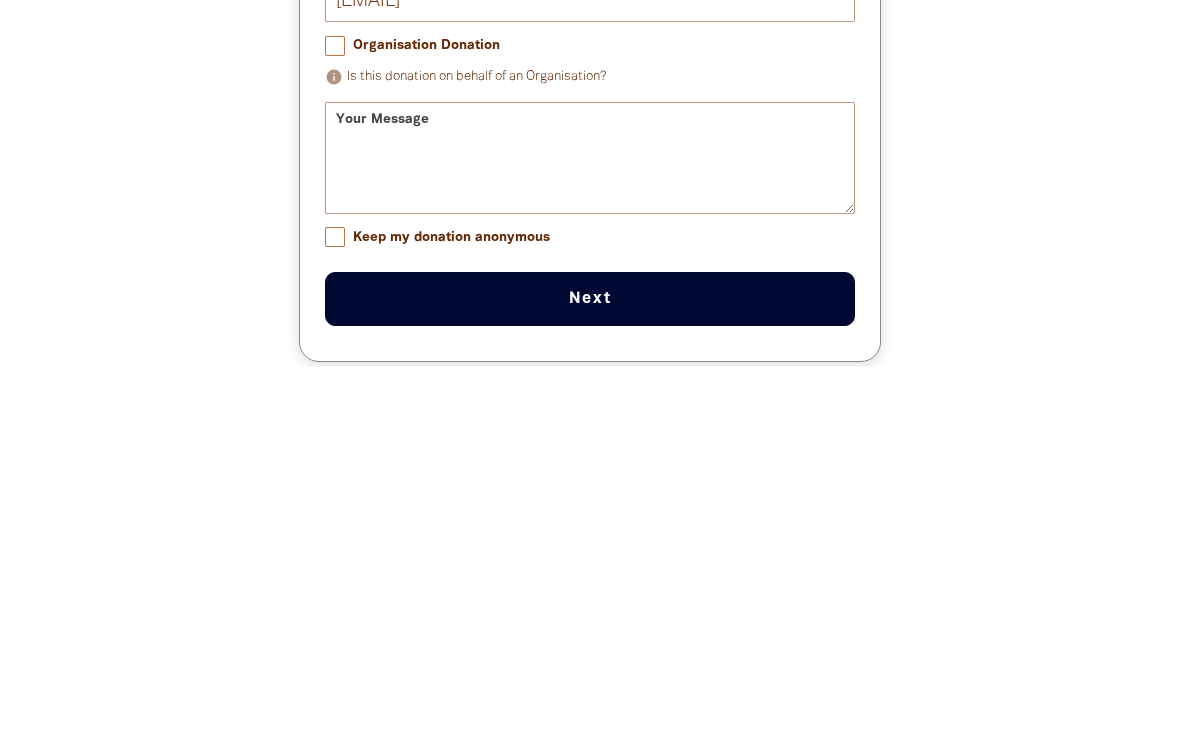 click on "Next   chevron_right" at bounding box center [590, 685] 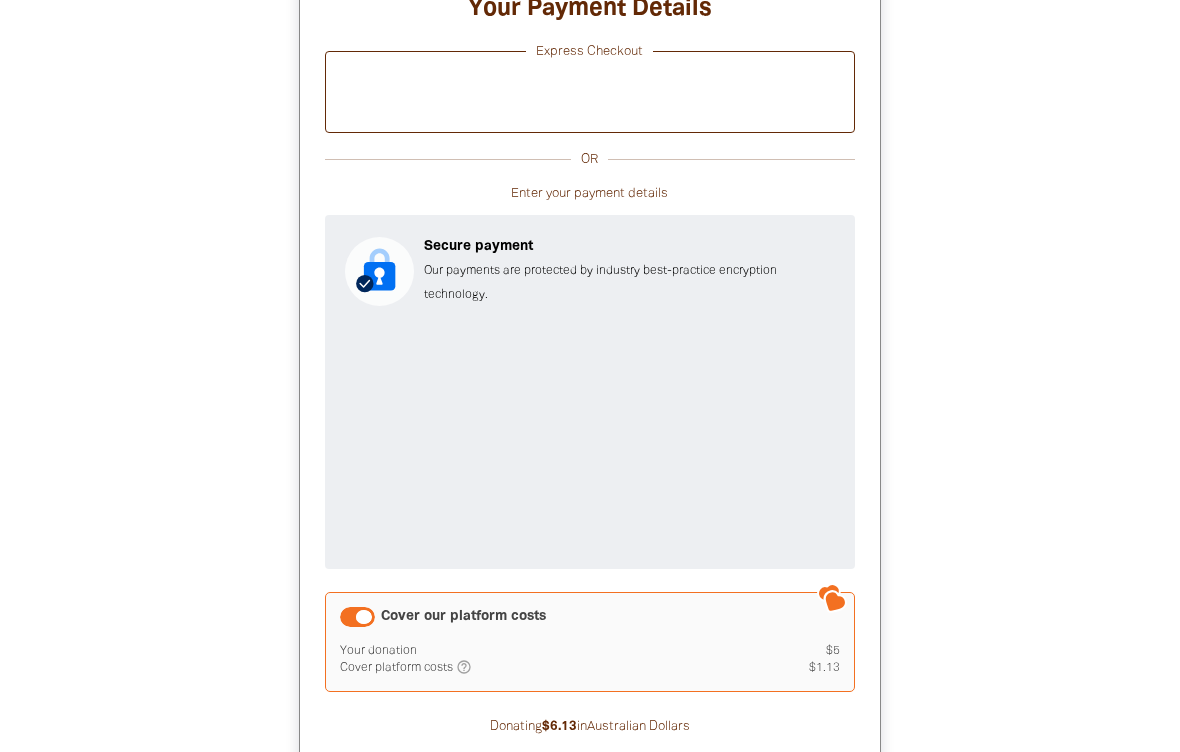 scroll, scrollTop: 2203, scrollLeft: 0, axis: vertical 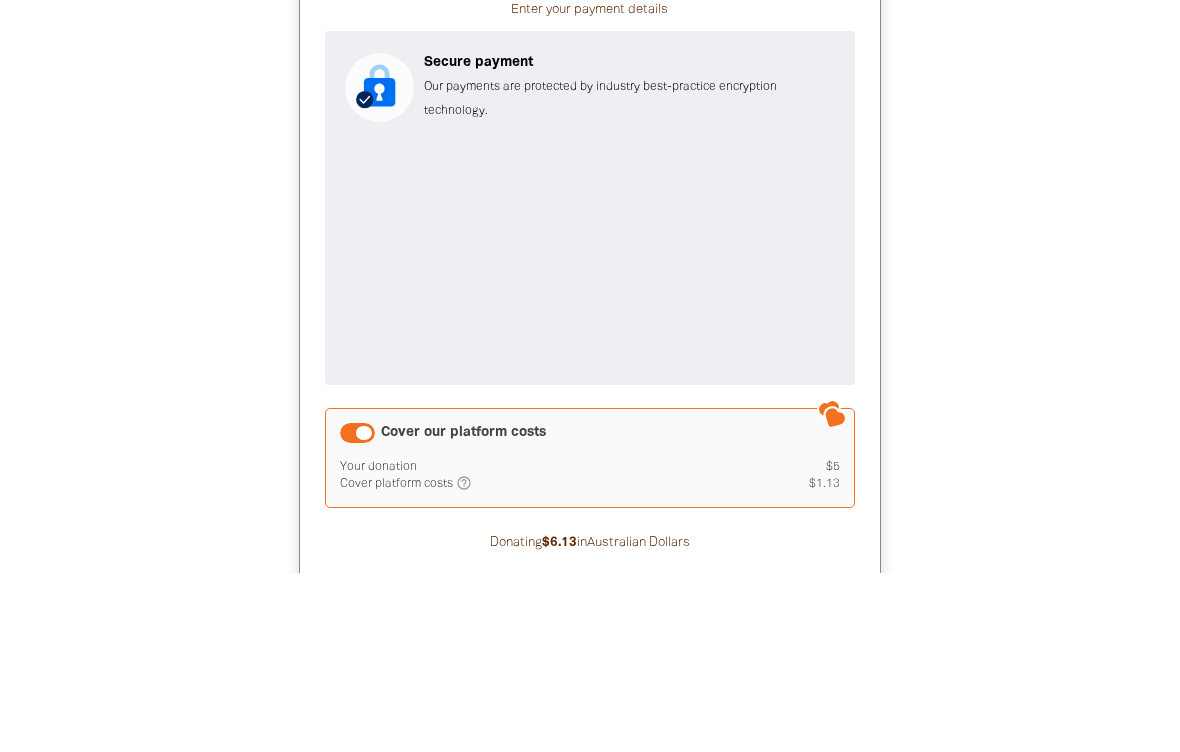 click at bounding box center (590, 321) 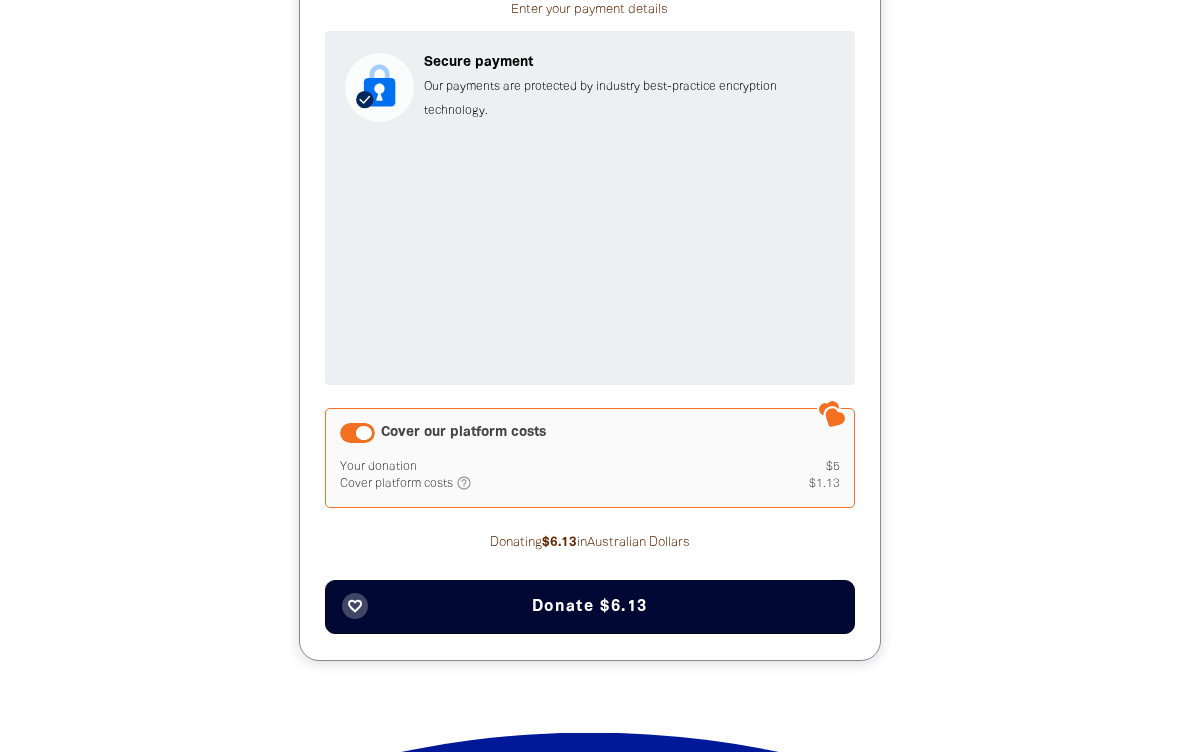 click on "favorite_border Donate $6.13" at bounding box center [590, 607] 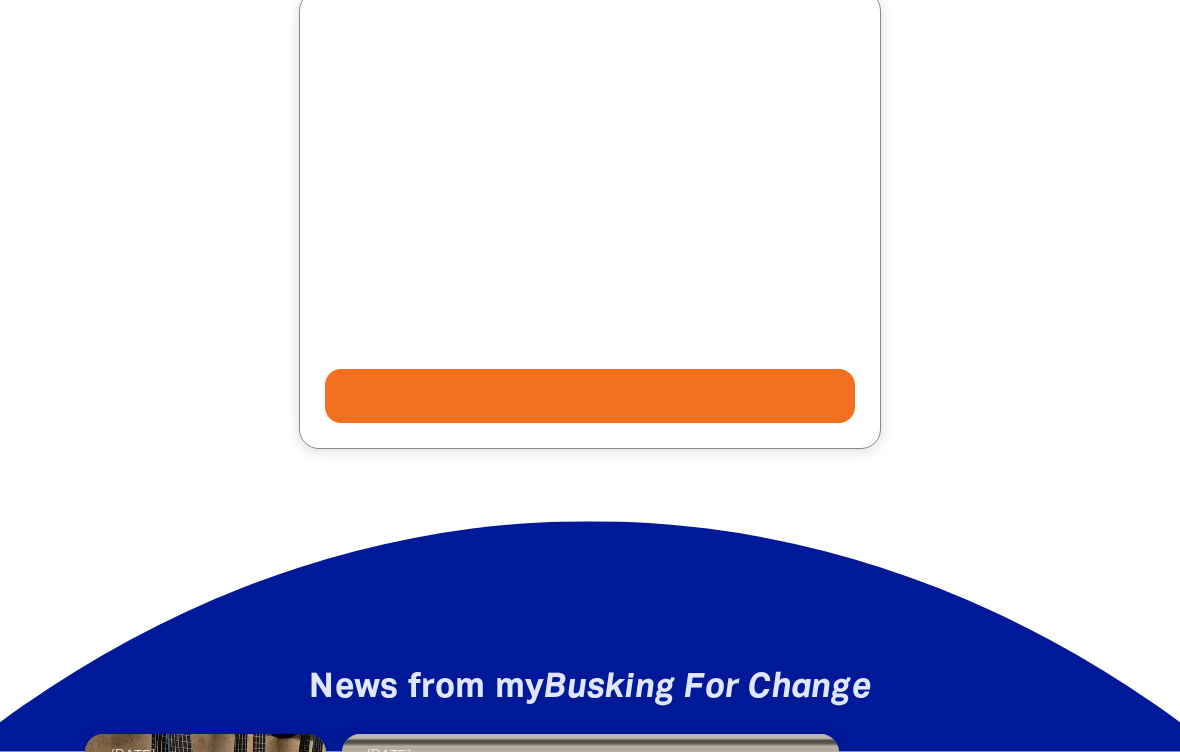scroll, scrollTop: 2095, scrollLeft: 0, axis: vertical 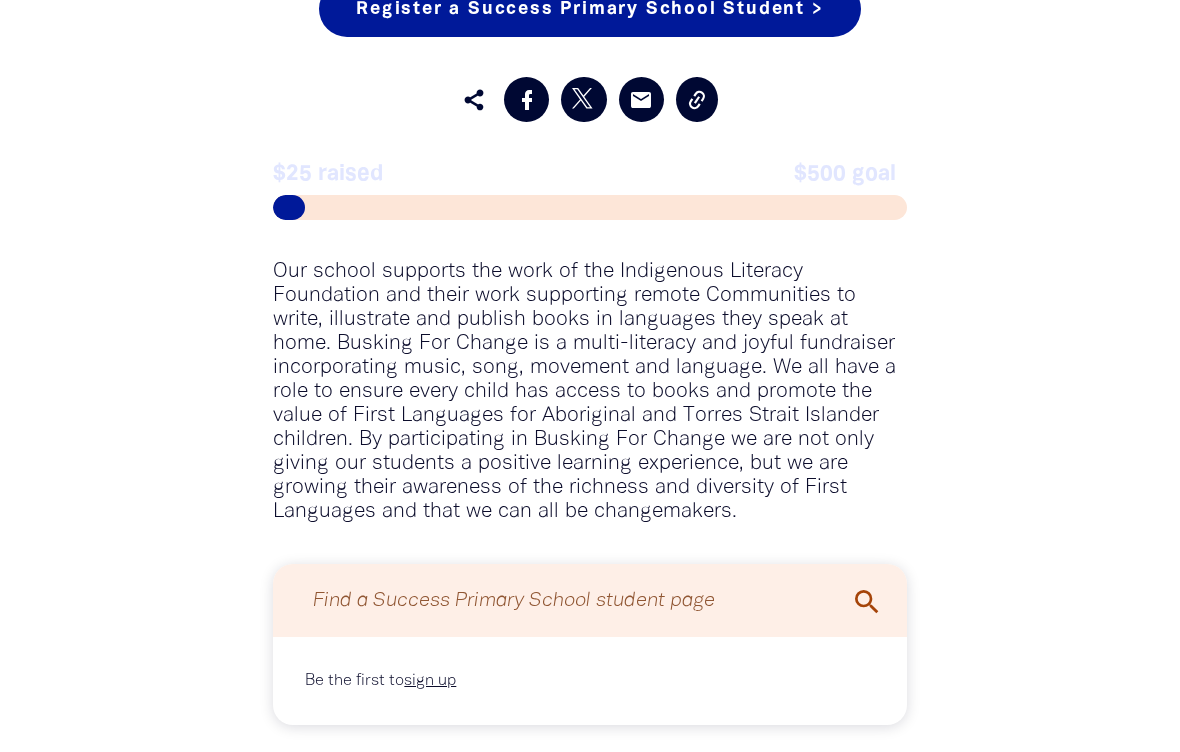 click on "Our school supports the work of the Indigenous Literacy Foundation and their work supporting remote Communities to write, illustrate and publish books in languages they speak at home. Busking For Change is a multi-literacy and joyful fundraiser incorporating music, song, movement and language. We all have a role to ensure every child has access to books and promote the value of First Languages for Aboriginal and Torres Strait Islander children. By participating in Busking For Change we are not only giving our students a positive learning experience, but we are growing their awareness of the richness and diversity of First Languages and that we can all be changemakers." at bounding box center (589, 392) 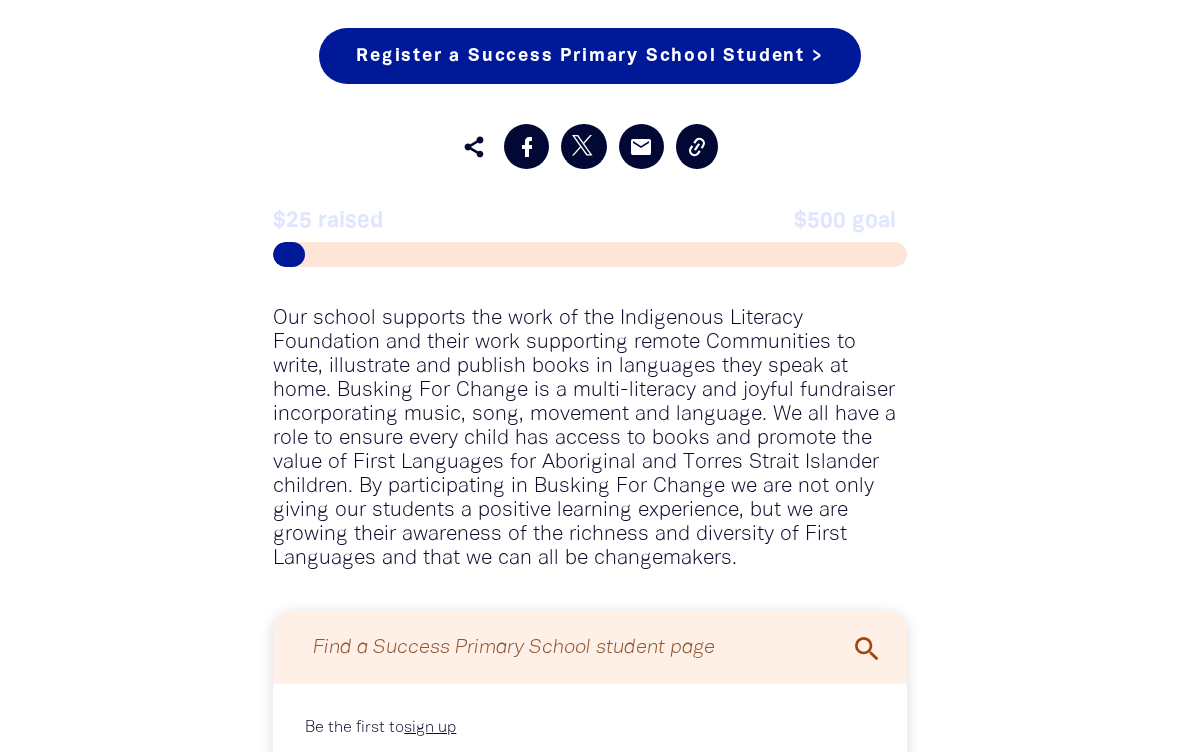 scroll, scrollTop: 1073, scrollLeft: 0, axis: vertical 